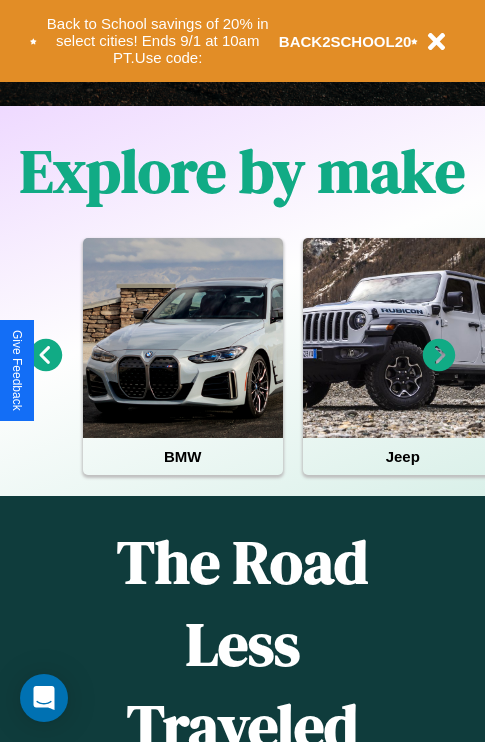 scroll, scrollTop: 0, scrollLeft: 0, axis: both 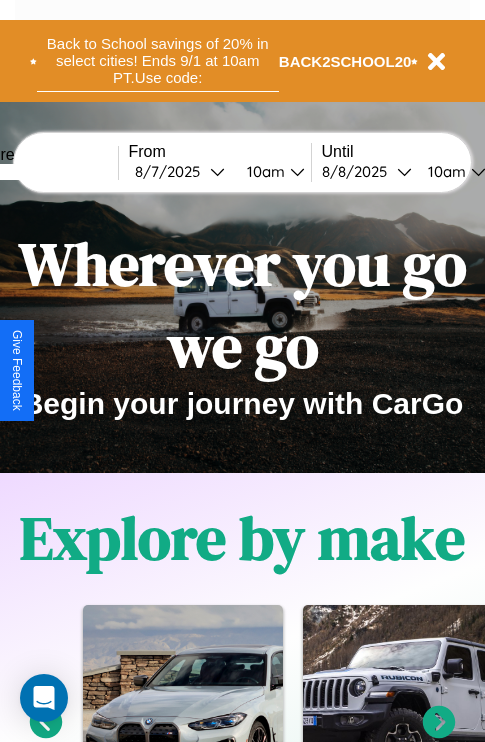 click on "Back to School savings of 20% in select cities! Ends 9/1 at 10am PT.  Use code:" at bounding box center (158, 61) 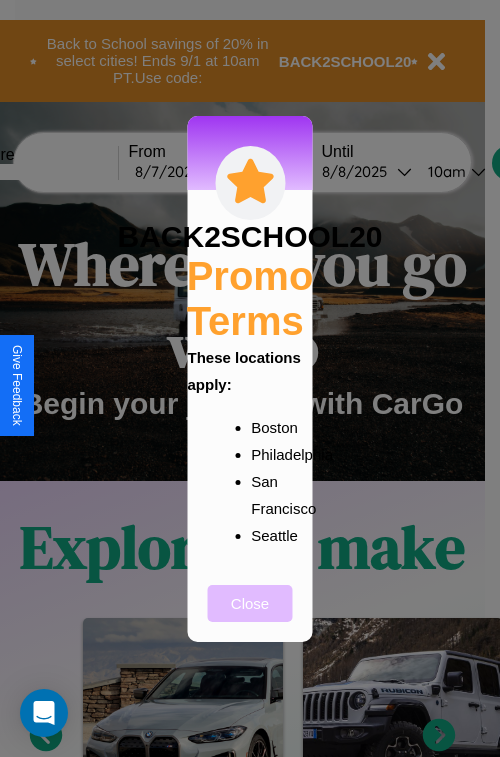 click on "Close" at bounding box center [250, 603] 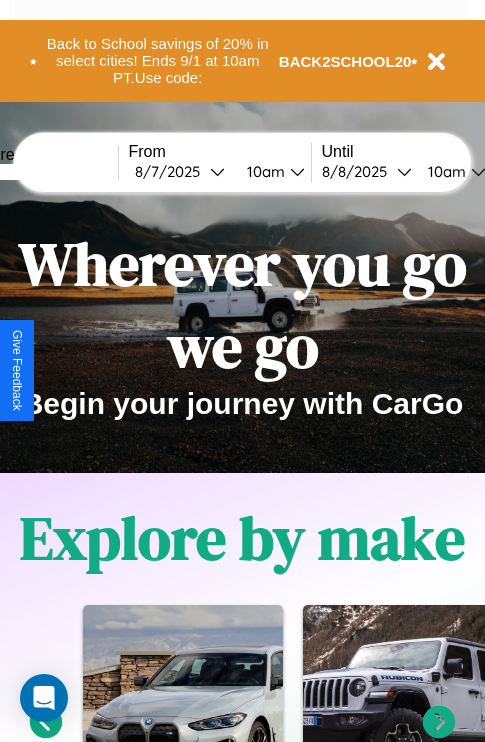 click at bounding box center (43, 172) 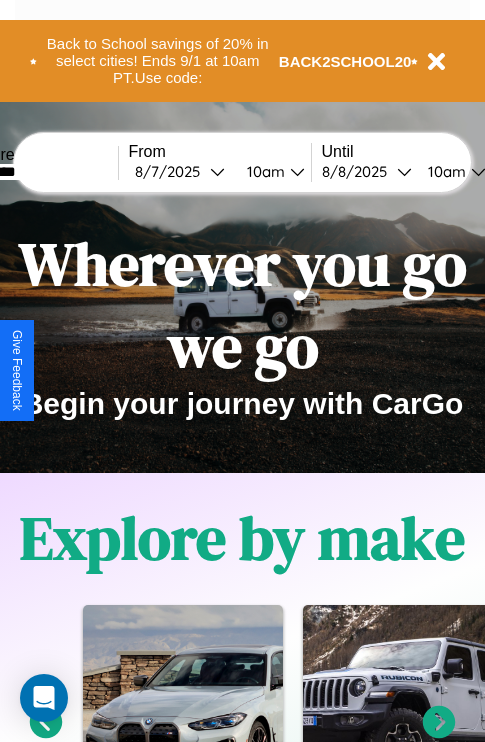 type on "********" 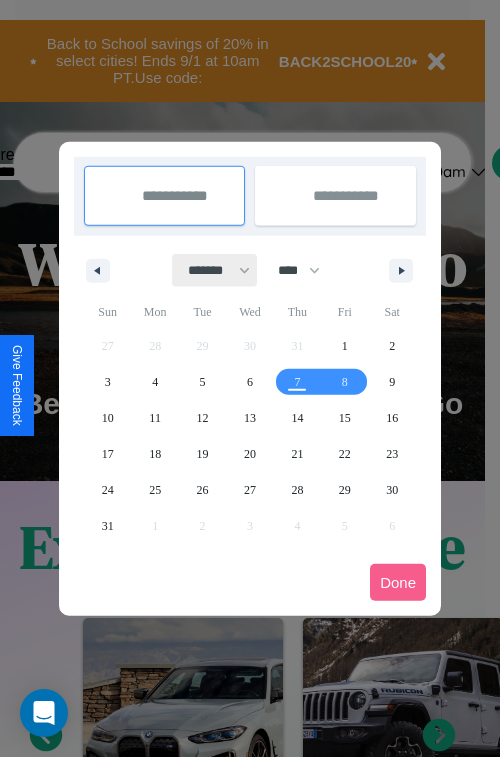 click on "******* ******** ***** ***** *** **** **** ****** ********* ******* ******** ********" at bounding box center [215, 270] 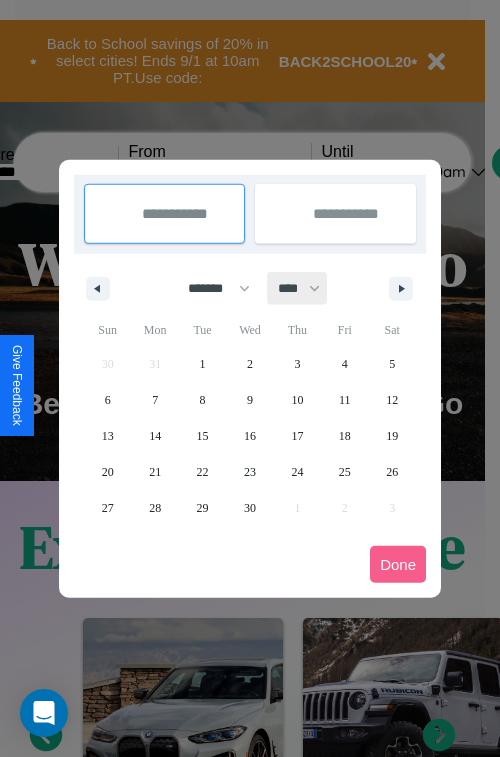 click on "**** **** **** **** **** **** **** **** **** **** **** **** **** **** **** **** **** **** **** **** **** **** **** **** **** **** **** **** **** **** **** **** **** **** **** **** **** **** **** **** **** **** **** **** **** **** **** **** **** **** **** **** **** **** **** **** **** **** **** **** **** **** **** **** **** **** **** **** **** **** **** **** **** **** **** **** **** **** **** **** **** **** **** **** **** **** **** **** **** **** **** **** **** **** **** **** **** **** **** **** **** **** **** **** **** **** **** **** **** **** **** **** **** **** **** **** **** **** **** **** ****" at bounding box center (298, 288) 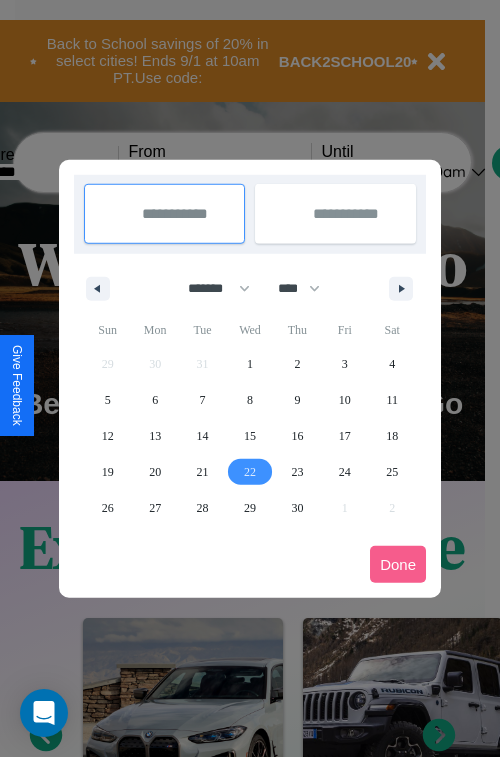click on "22" at bounding box center [250, 472] 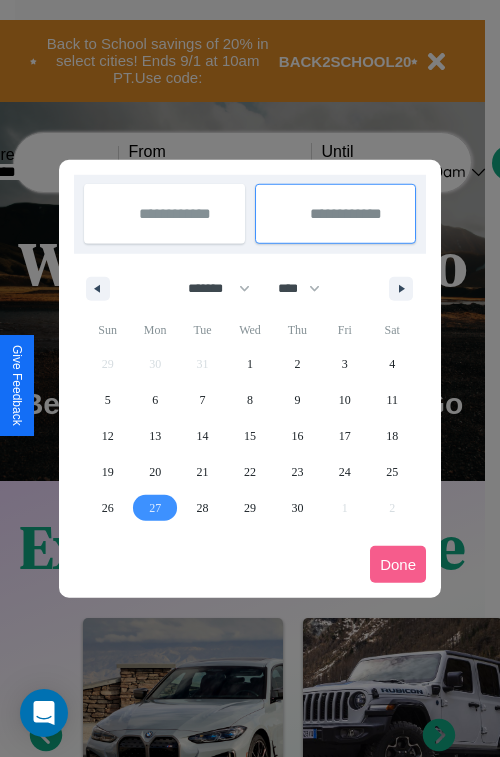 click on "27" at bounding box center (155, 508) 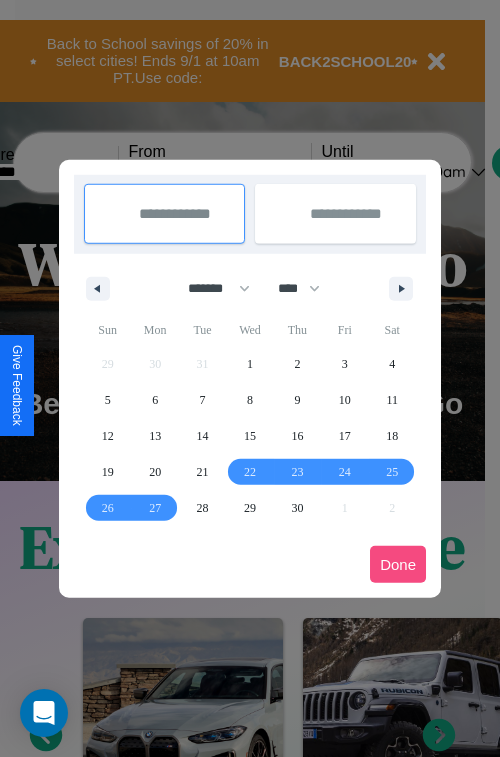 click on "Done" at bounding box center (398, 564) 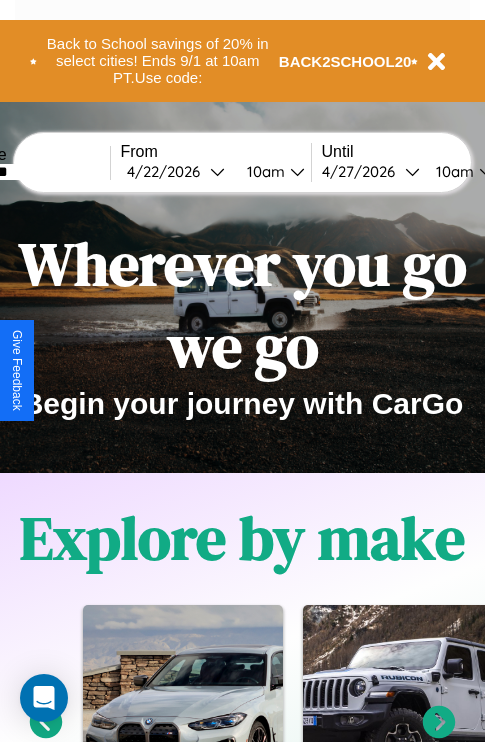 click on "10am" at bounding box center (263, 171) 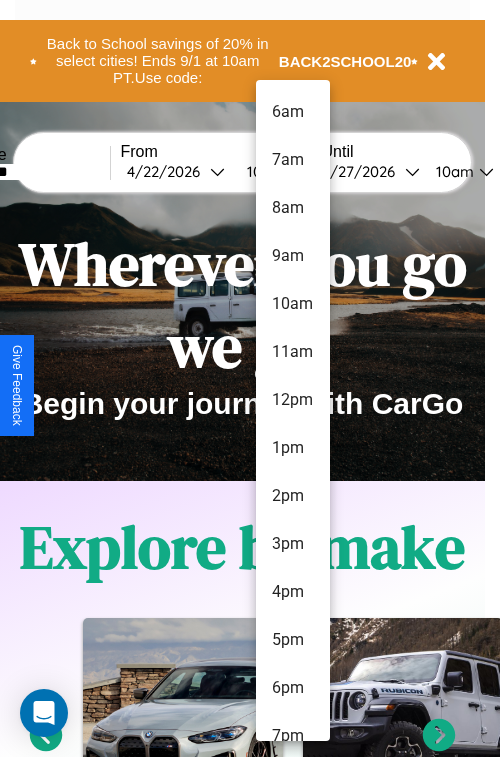 click on "10am" at bounding box center (293, 304) 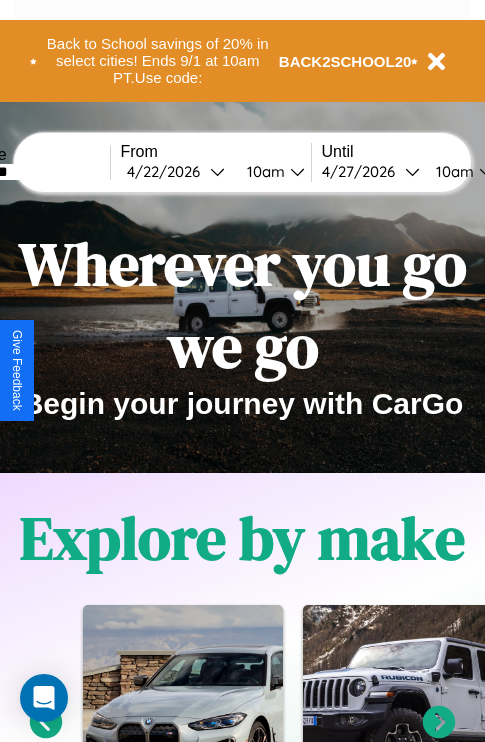scroll, scrollTop: 0, scrollLeft: 76, axis: horizontal 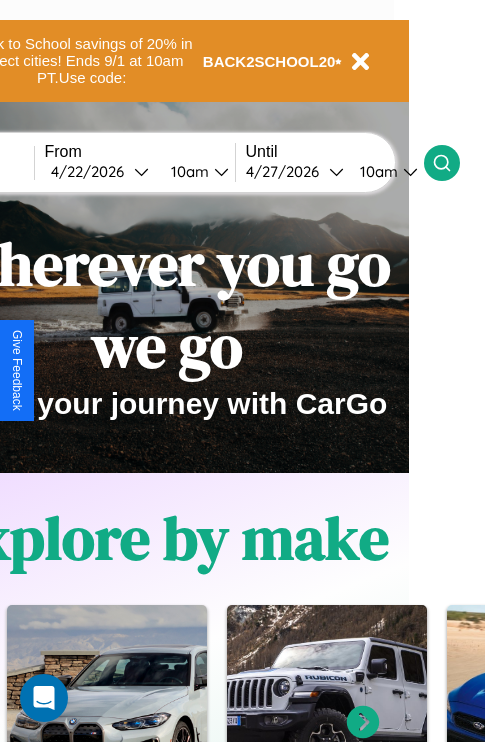 click 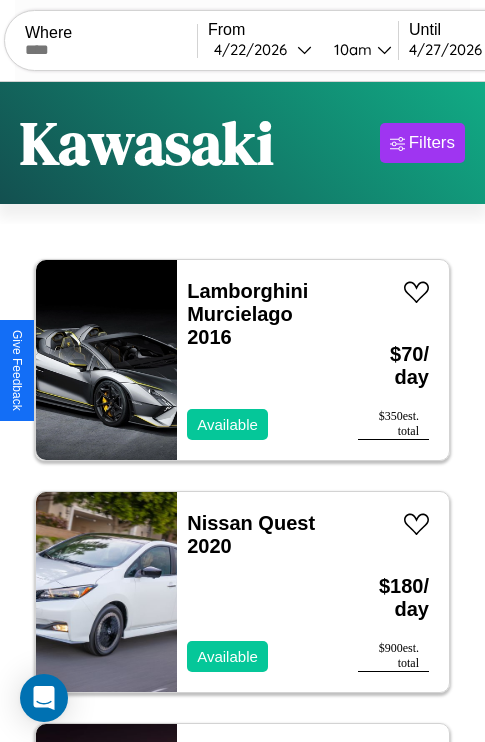 scroll, scrollTop: 95, scrollLeft: 0, axis: vertical 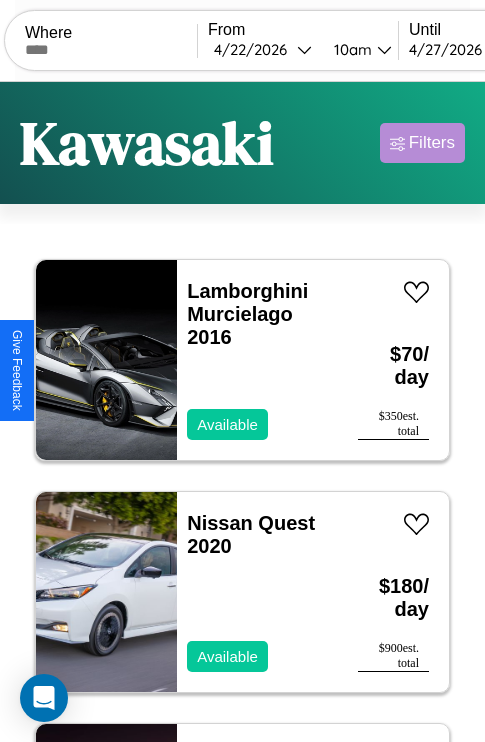 click on "Filters" at bounding box center [432, 143] 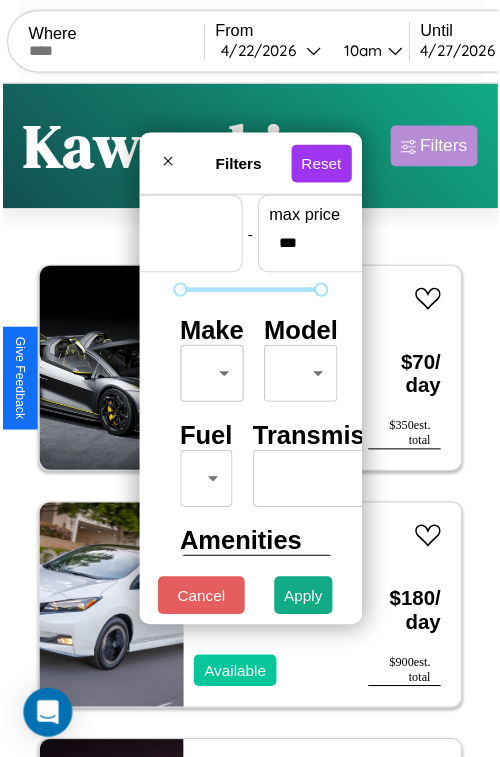scroll, scrollTop: 59, scrollLeft: 0, axis: vertical 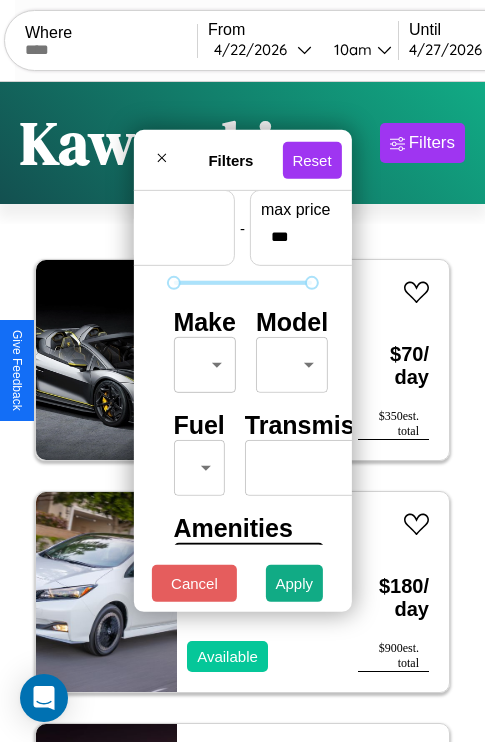 click on "CarGo Where From [DATE] [TIME] Until [DATE] [TIME] Become a Host Login Sign Up Kawasaki Filters 49 cars in this area These cars can be picked up in this city. Lamborghini Murcielago 2016 Available $ 70 / day $ 350 est. total Nissan Quest 2020 Available $ 180 / day $ 900 est. total Maserati 228 2017 Available $ 120 / day $ 600 est. total Ferrari Daytona SP3 2017 Available $ 70 / day $ 350 est. total Kia Optima 2020 Available $ 100 / day $ 500 est. total Toyota Yaris iA 2022 Available $ 150 / day $ 750 est. total Dodge Dart 2022 Available $ 50 / day $ 250 est. total Lamborghini Aventador 2022 Available $ 180 / day $ 900 est. total Toyota Cargo Van 2019 Available $ 180 / day $ 900 est. total Nissan Van 2016 Available $ 90 / day $ 450 est. total BMW ActiveE 2017 Available $ 190 / day $ 950 est. total Infiniti FX35 2016 Available $ 90 / day $ 450 est. total Fiat Strada 2016 Available $ 190 / day $ 950 est. total Infiniti $" at bounding box center [242, 412] 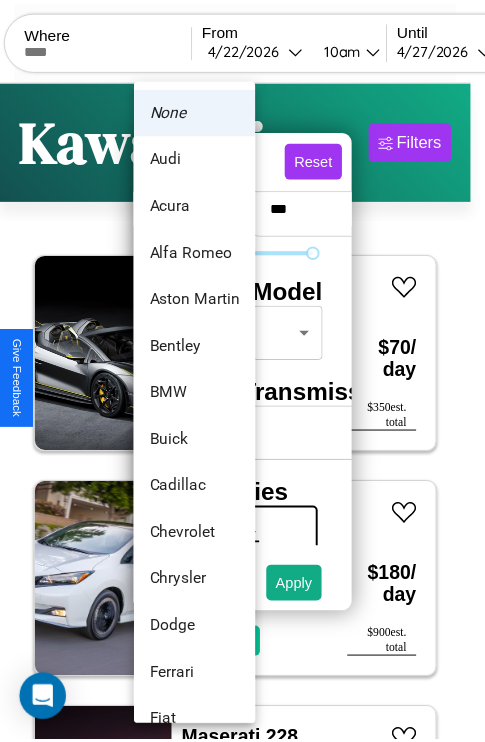 scroll, scrollTop: 86, scrollLeft: 0, axis: vertical 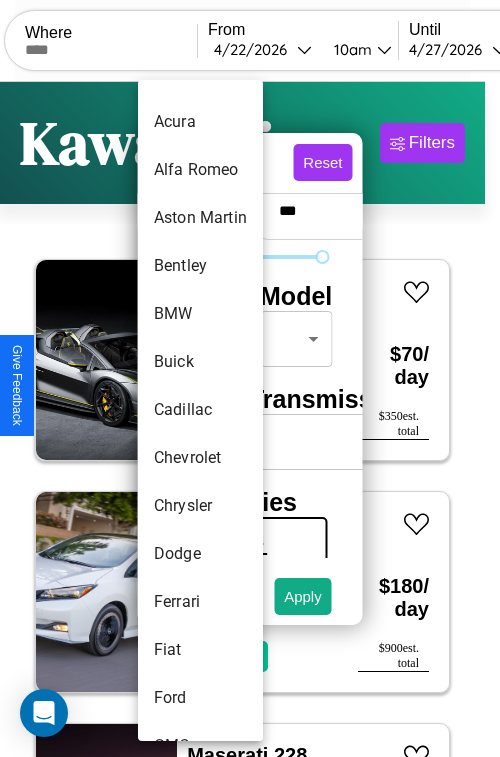 click on "Cadillac" at bounding box center [200, 410] 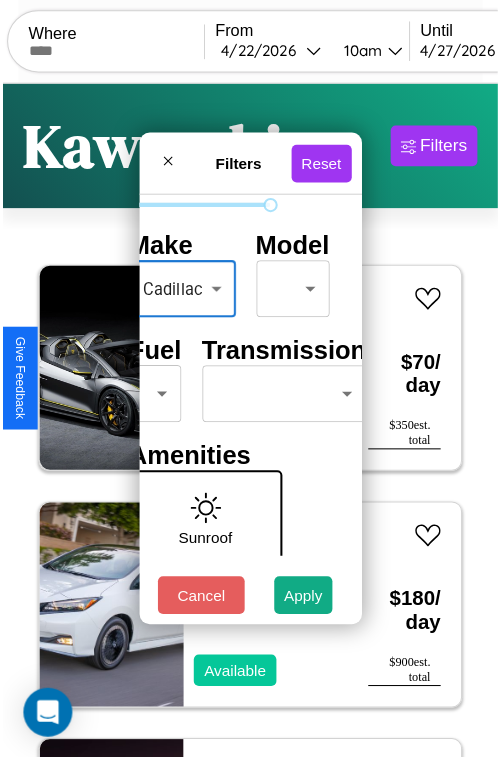 scroll, scrollTop: 162, scrollLeft: 63, axis: both 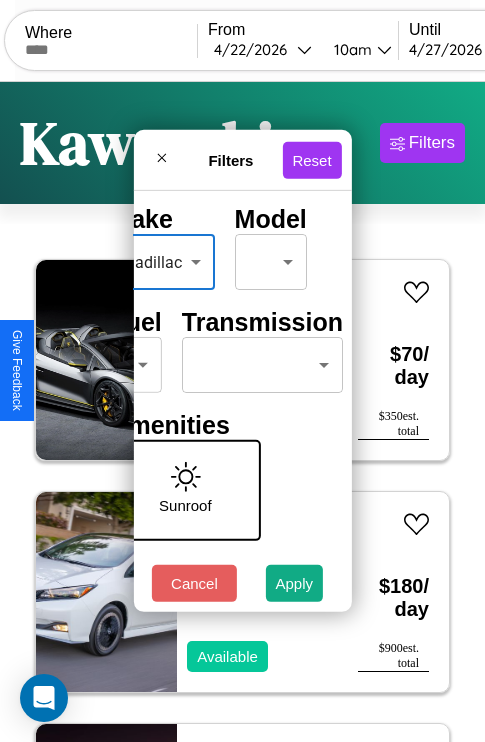 click on "CarGo Where From [DATE] [TIME] Until [DATE] [TIME] Become a Host Login Sign Up Kawasaki Filters 49 cars in this area These cars can be picked up in this city. Lamborghini Murcielago 2016 Available $ 70 / day $ 350 est. total Nissan Quest 2020 Available $ 180 / day $ 900 est. total Maserati 228 2017 Available $ 120 / day $ 600 est. total Ferrari Daytona SP3 2017 Available $ 70 / day $ 350 est. total Kia Optima 2020 Available $ 100 / day $ 500 est. total Toyota Yaris iA 2022 Available $ 150 / day $ 750 est. total Dodge Dart 2022 Available $ 50 / day $ 250 est. total Lamborghini Aventador 2022 Available $ 180 / day $ 900 est. total Toyota Cargo Van 2019 Available $ 180 / day $ 900 est. total Nissan Van 2016 Available $ 90 / day $ 450 est. total BMW ActiveE 2017 Available $ 190 / day $ 950 est. total Infiniti FX35 2016 Available $ 90 / day $ 450 est. total Fiat Strada 2016 Available $ 190 / day $ 950 est. total Infiniti $" at bounding box center [242, 412] 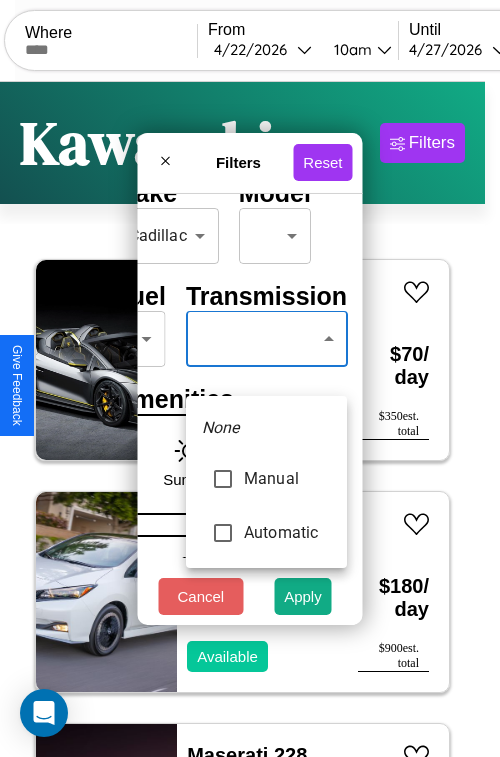 type on "*********" 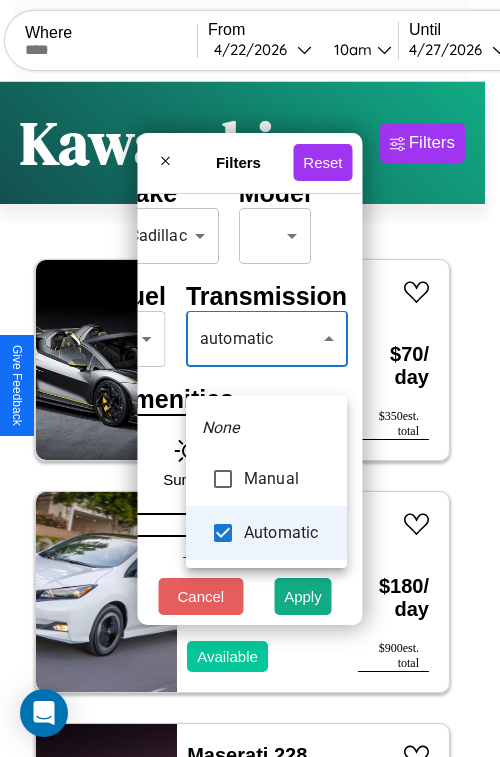 click at bounding box center [250, 378] 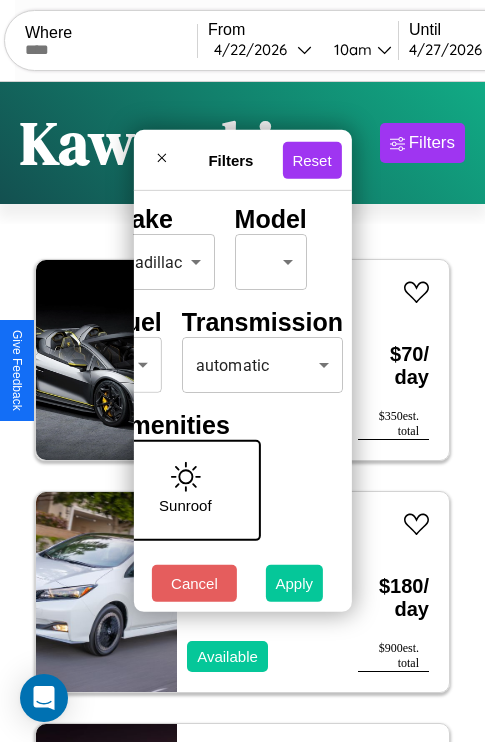 click on "Apply" at bounding box center (295, 583) 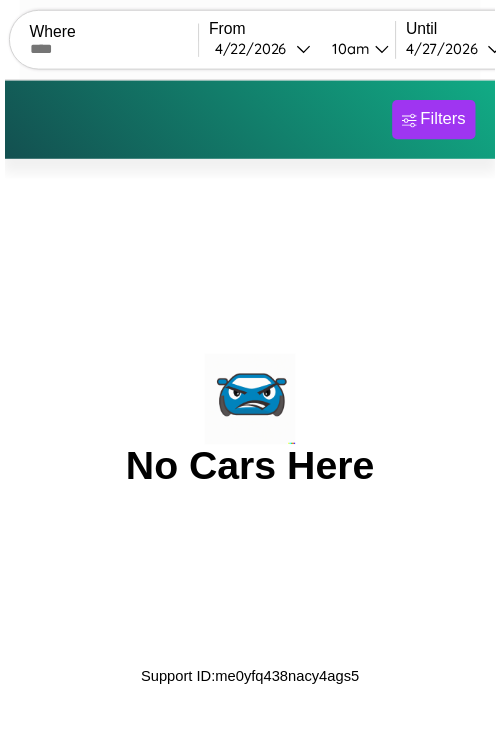 scroll, scrollTop: 0, scrollLeft: 0, axis: both 